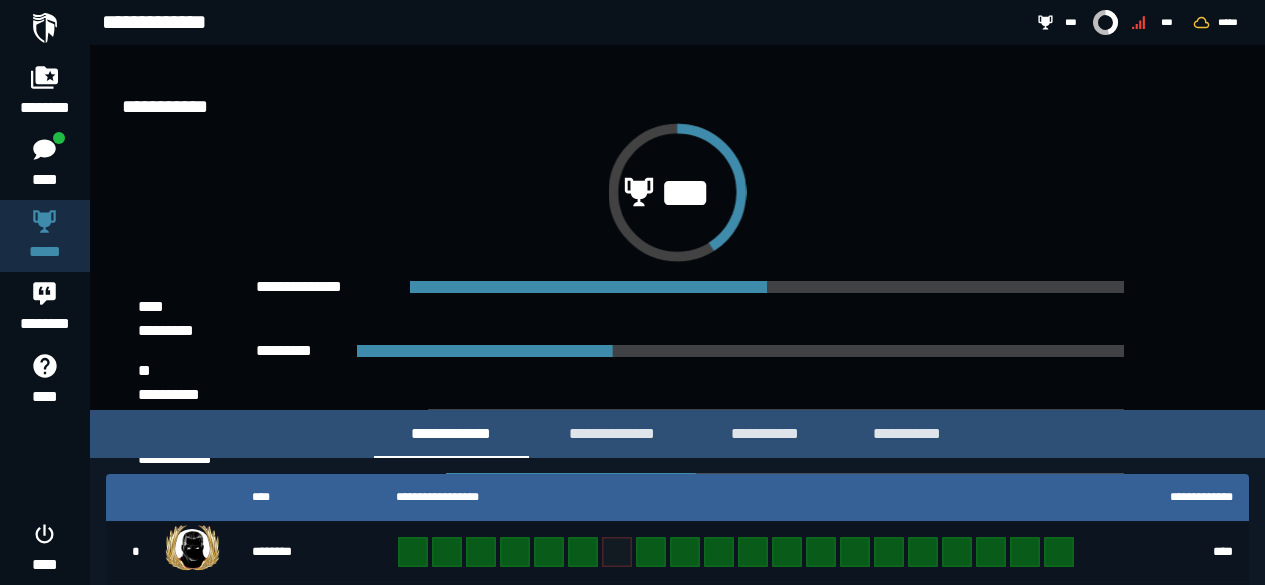 scroll, scrollTop: 0, scrollLeft: 0, axis: both 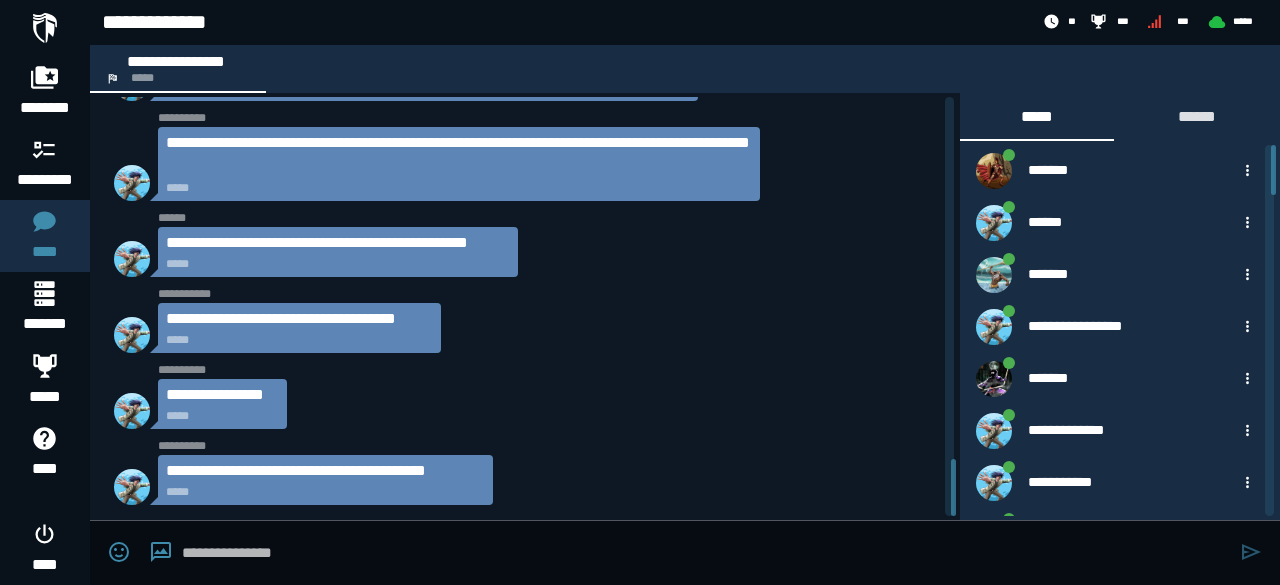 click on "**********" 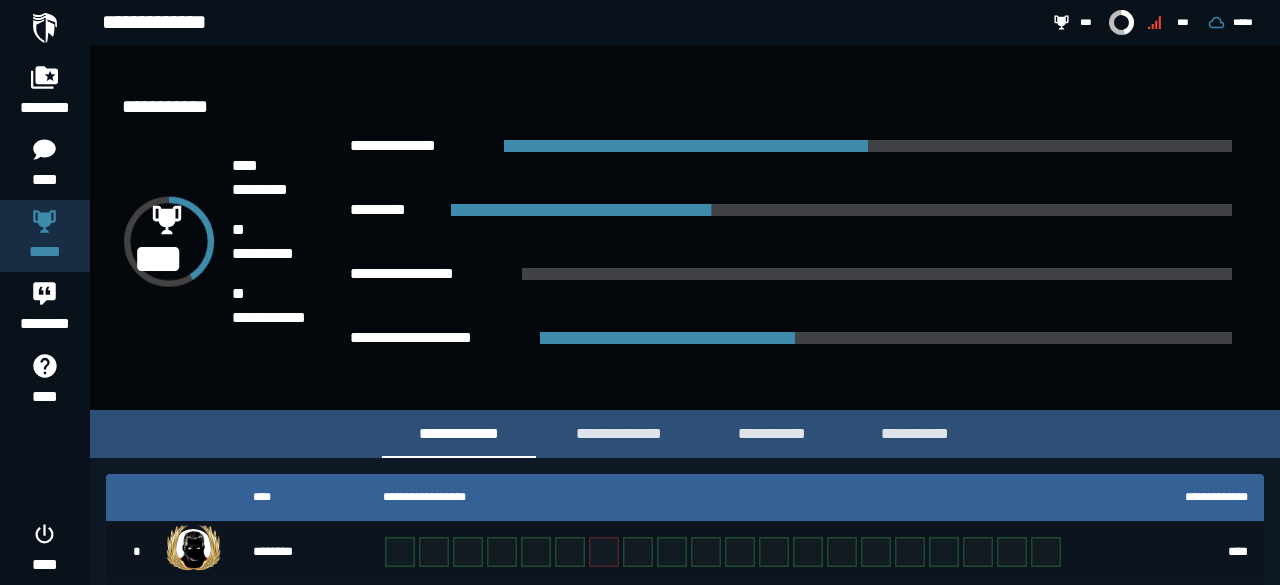 scroll, scrollTop: 0, scrollLeft: 0, axis: both 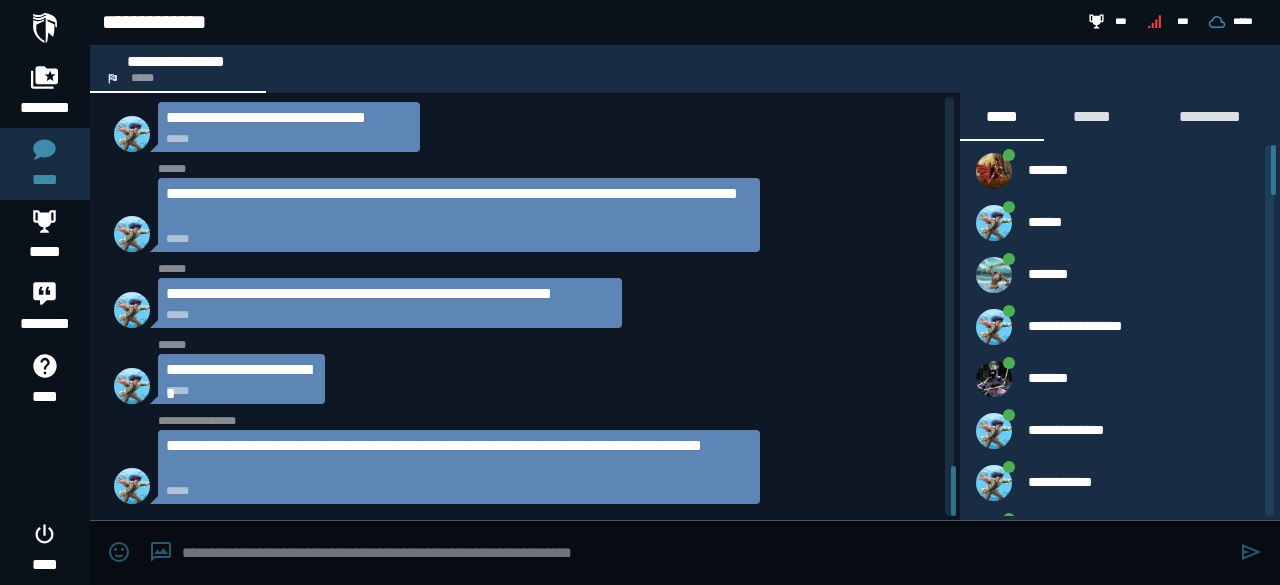 click at bounding box center [45, 28] 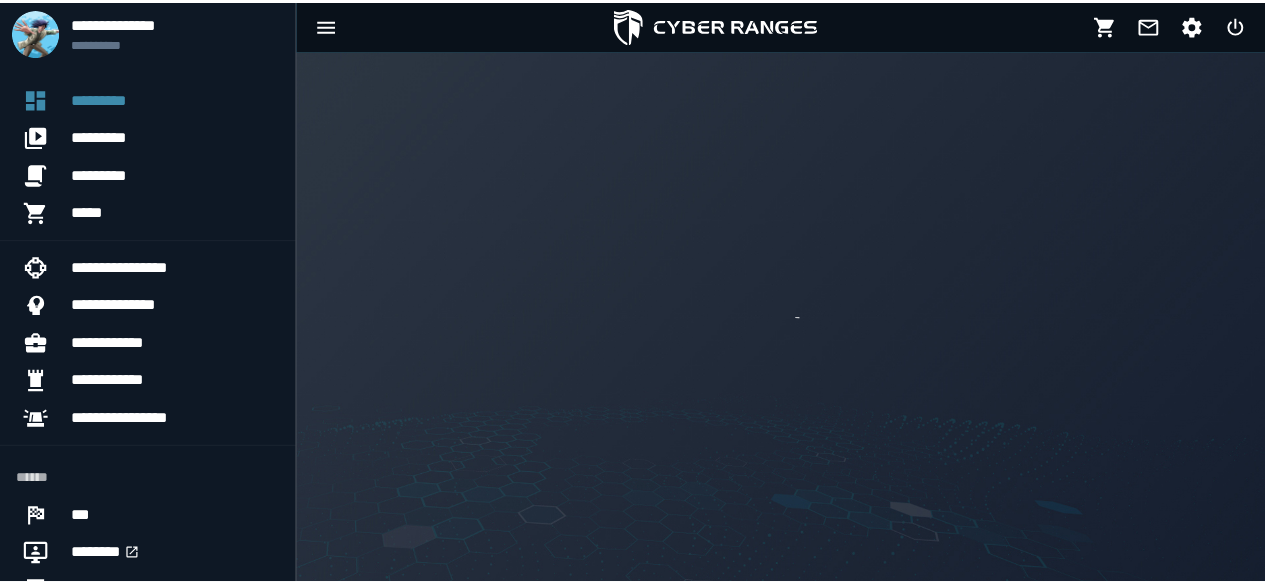 scroll, scrollTop: 0, scrollLeft: 0, axis: both 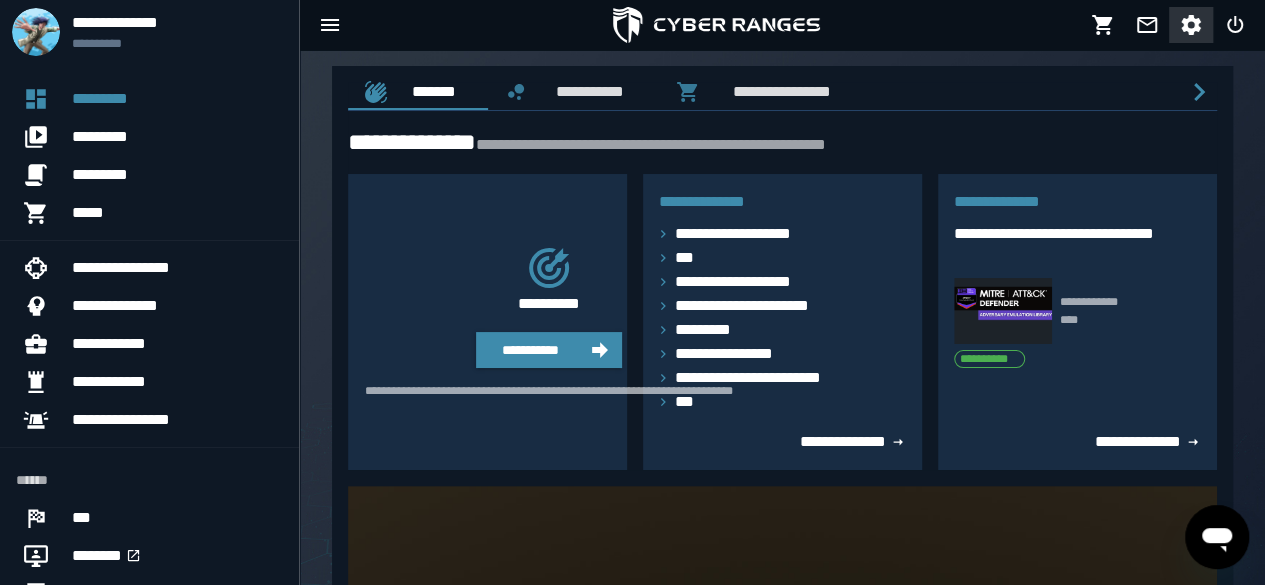 click 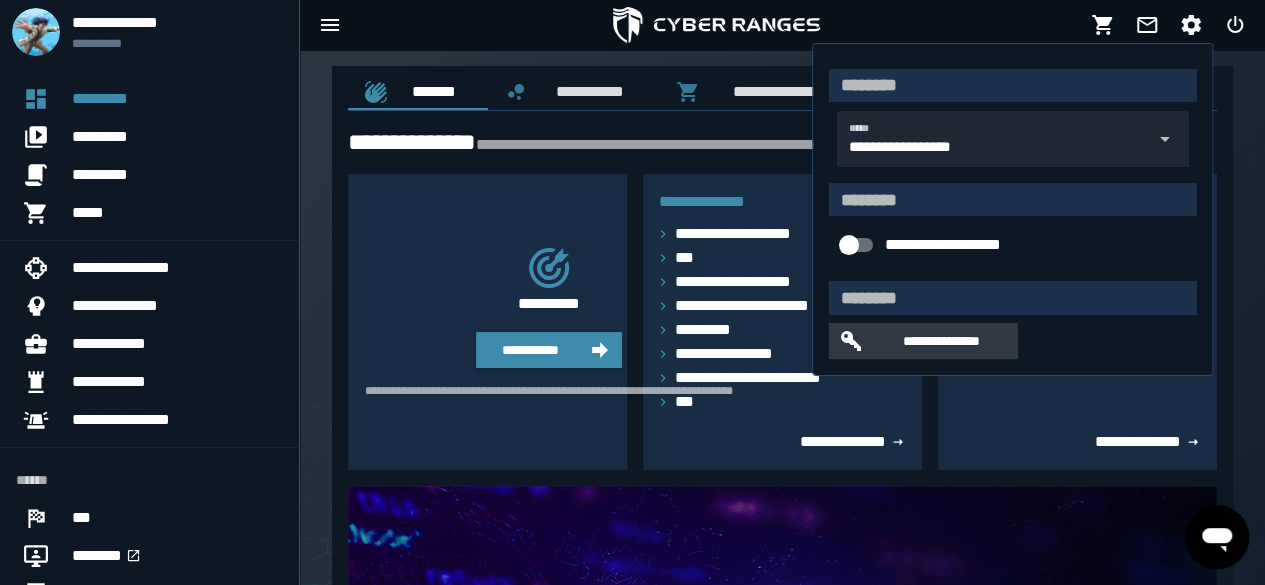 click on "**********" at bounding box center [941, 341] 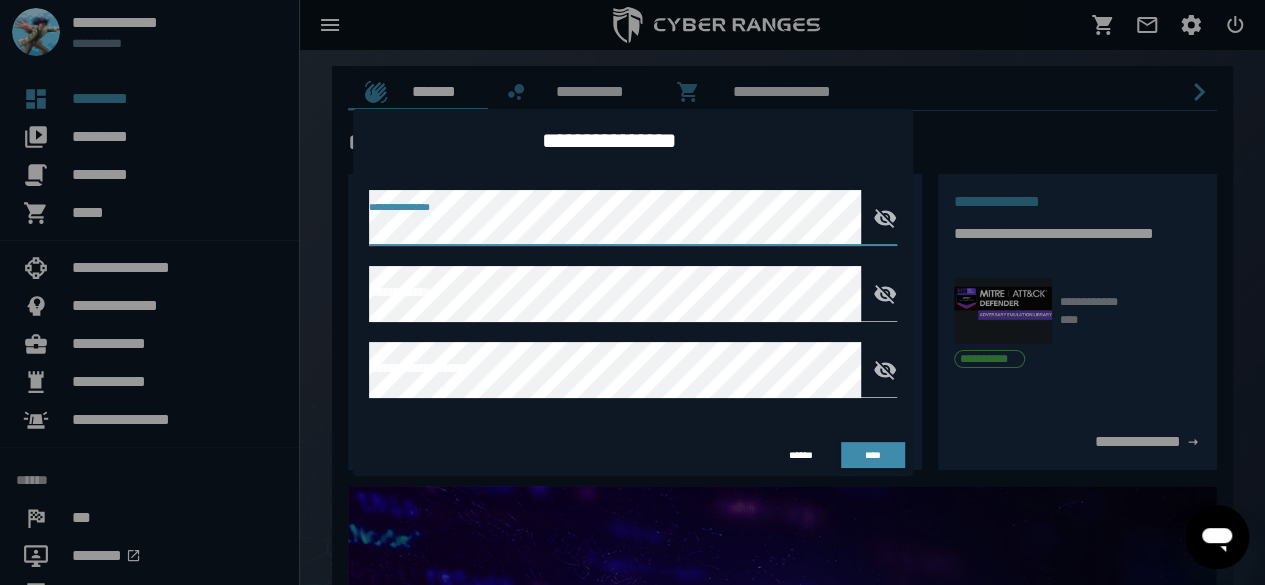 click at bounding box center (632, 292) 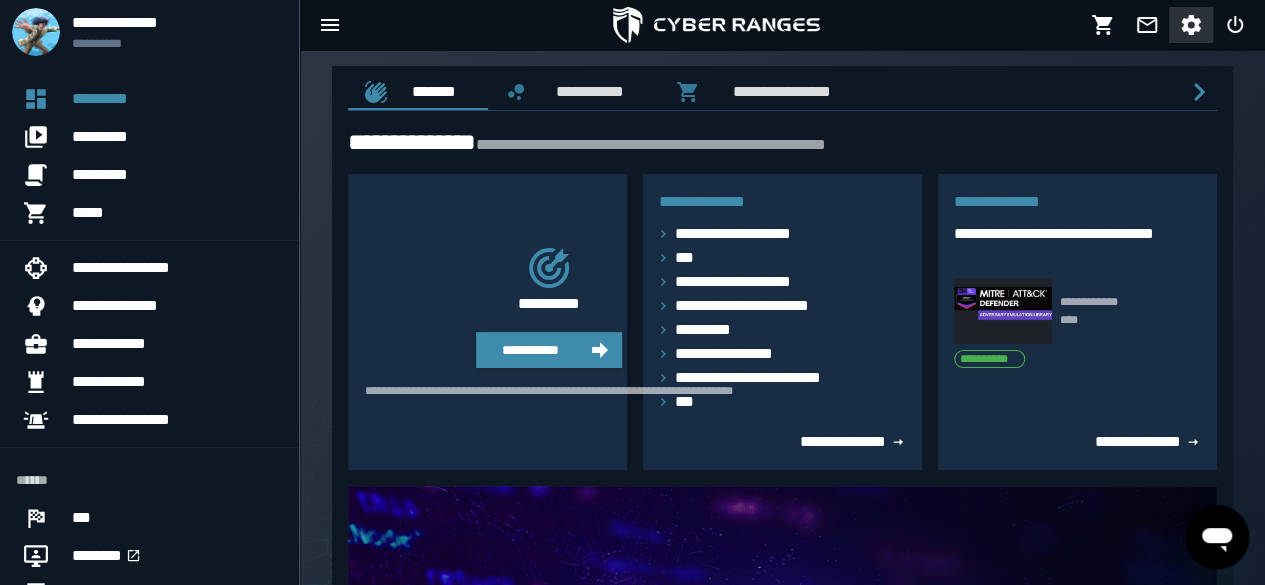 click 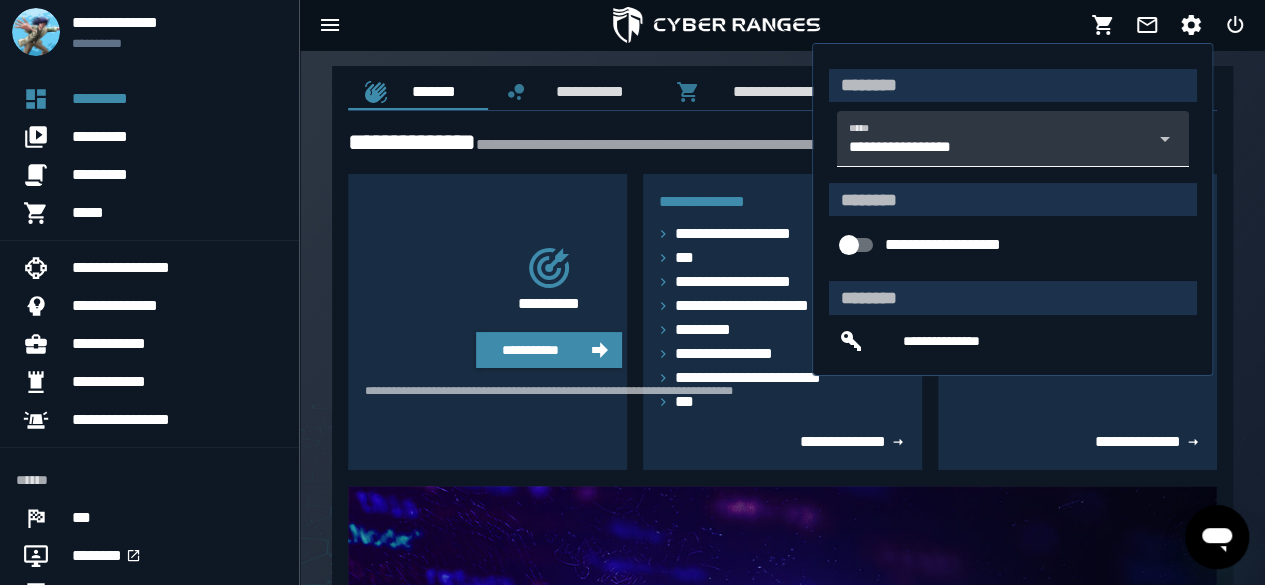 click 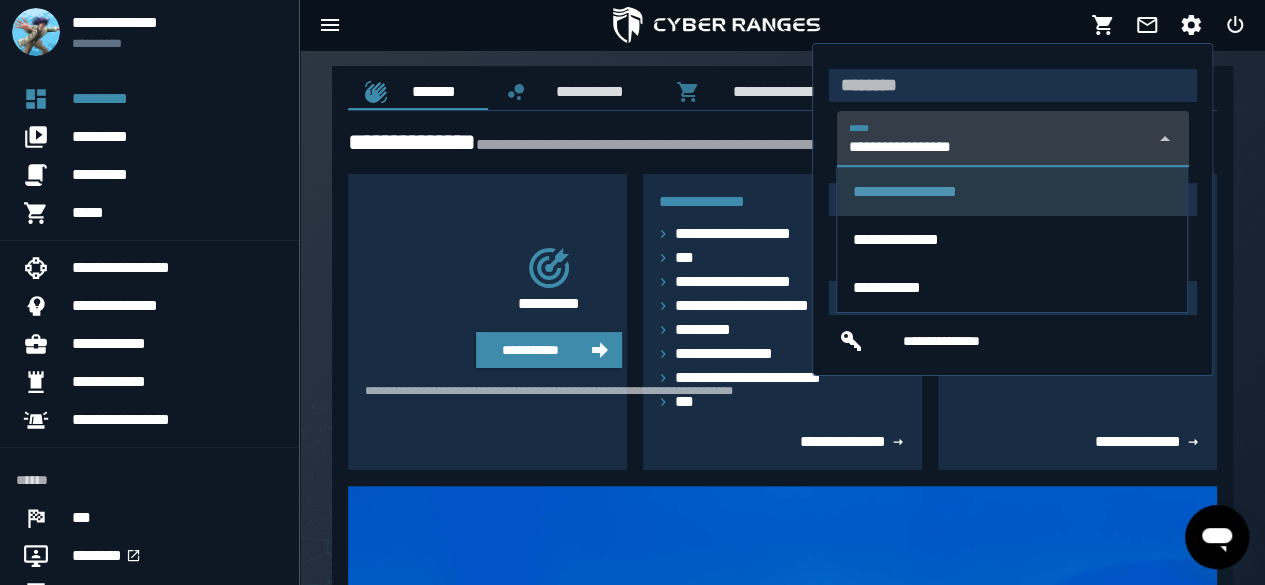 click at bounding box center [716, 25] 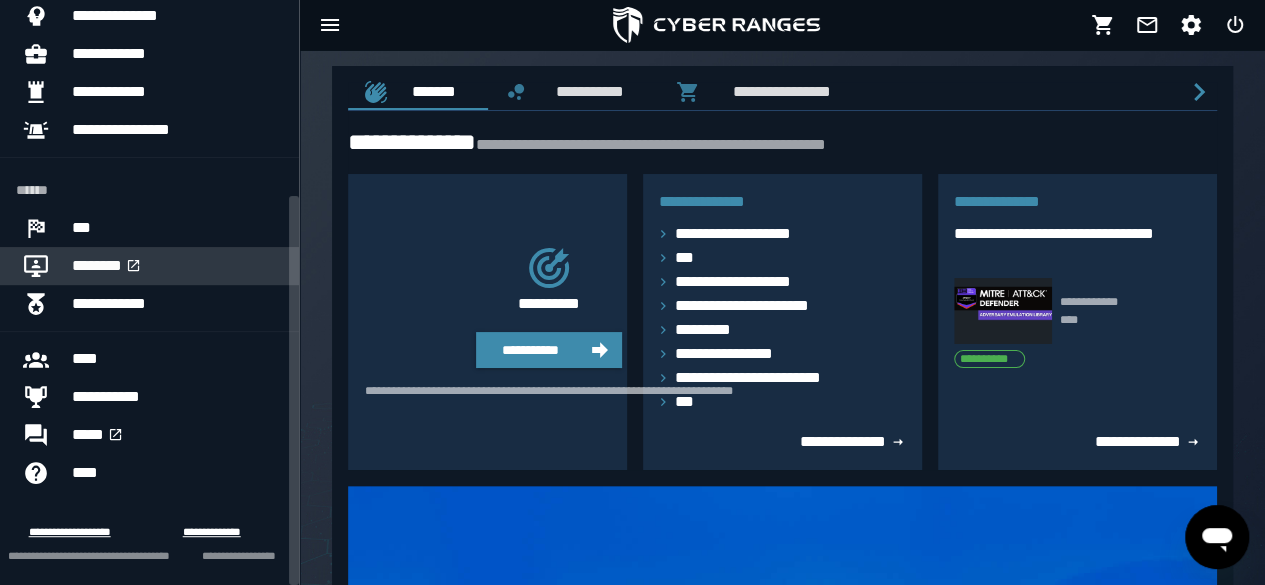 scroll, scrollTop: 294, scrollLeft: 0, axis: vertical 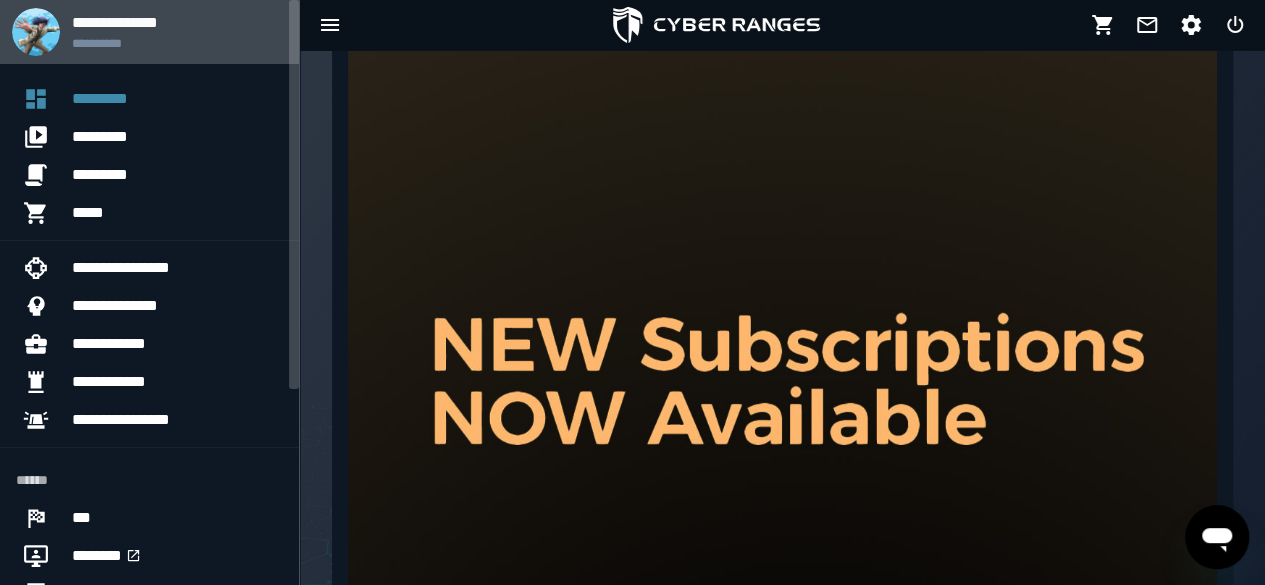 click at bounding box center [36, 32] 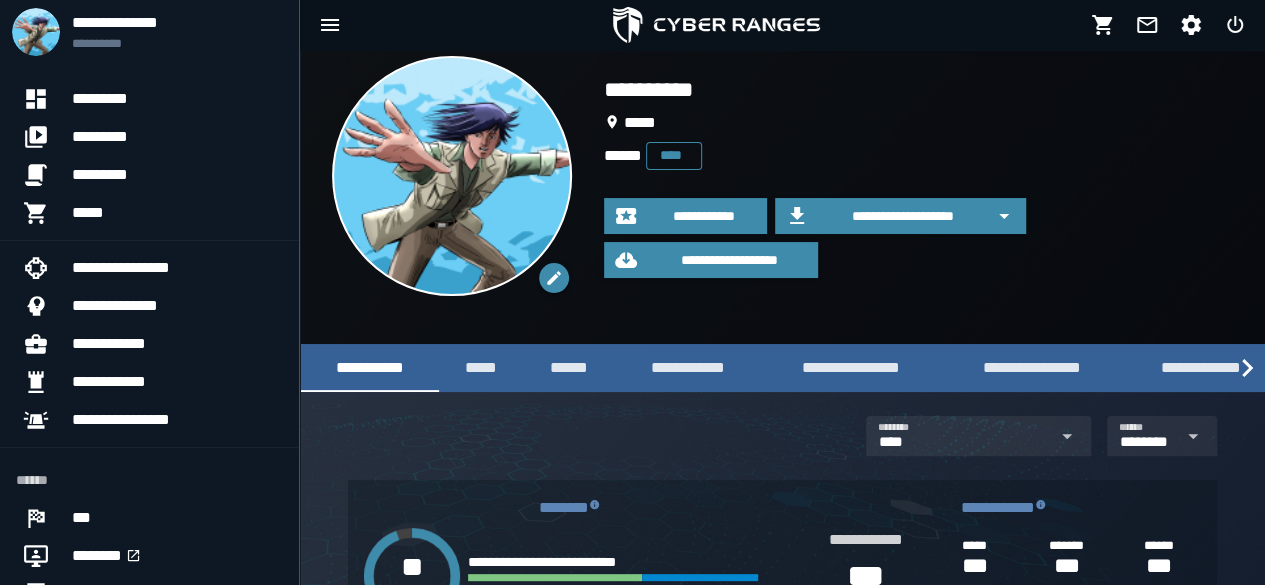 scroll, scrollTop: 35, scrollLeft: 0, axis: vertical 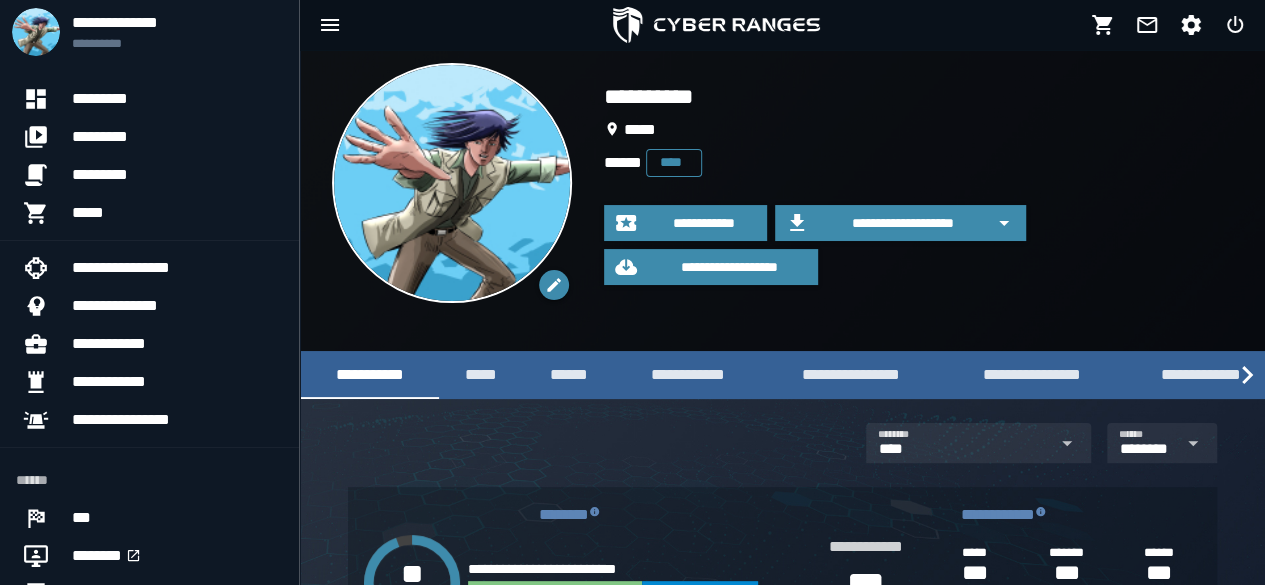 click on "****" at bounding box center [674, 162] 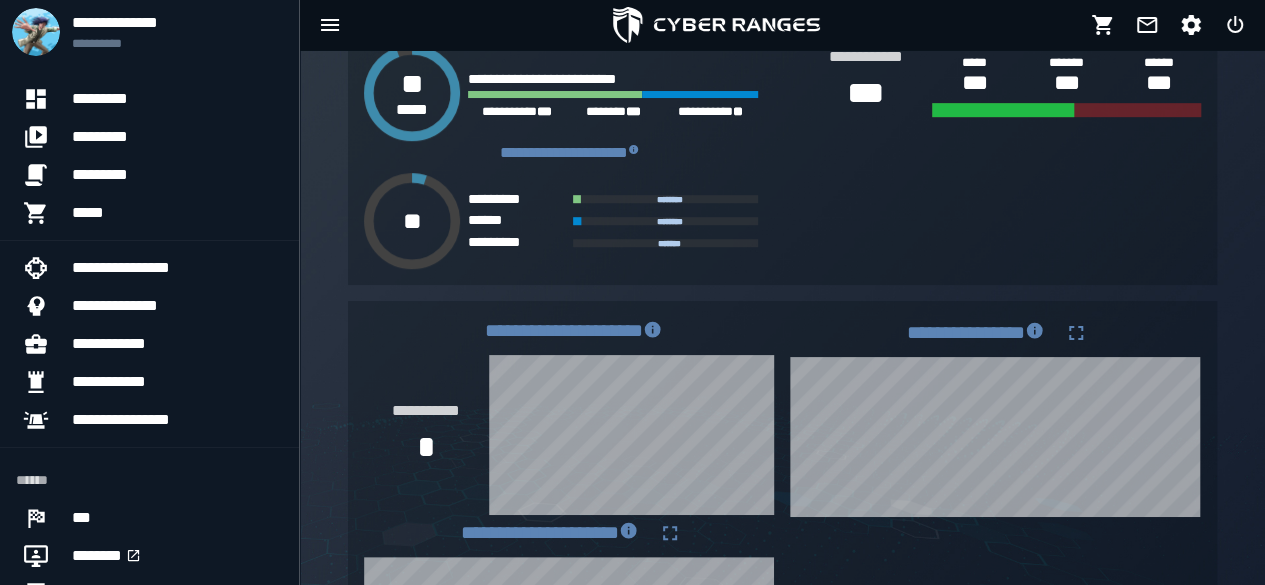 scroll, scrollTop: 77, scrollLeft: 0, axis: vertical 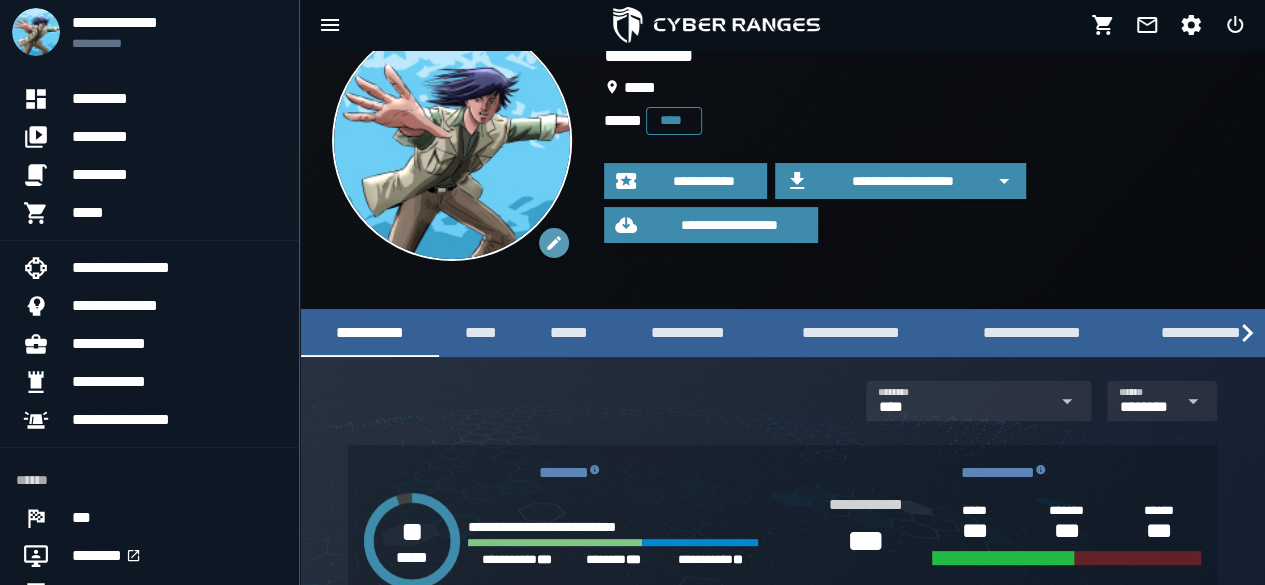 click 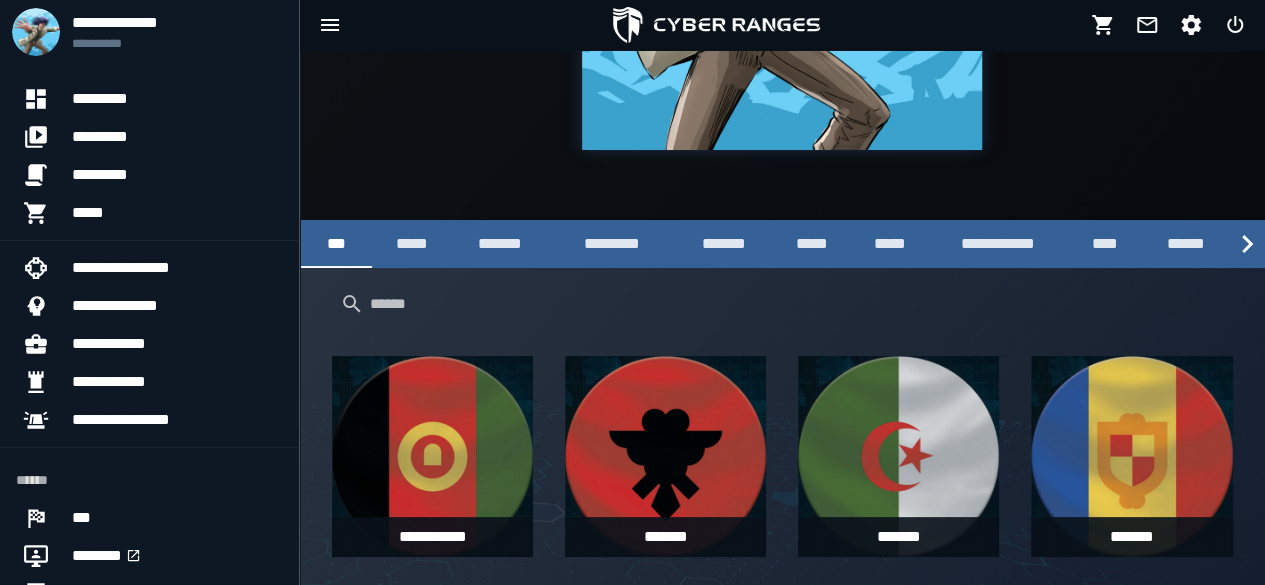 scroll, scrollTop: 0, scrollLeft: 0, axis: both 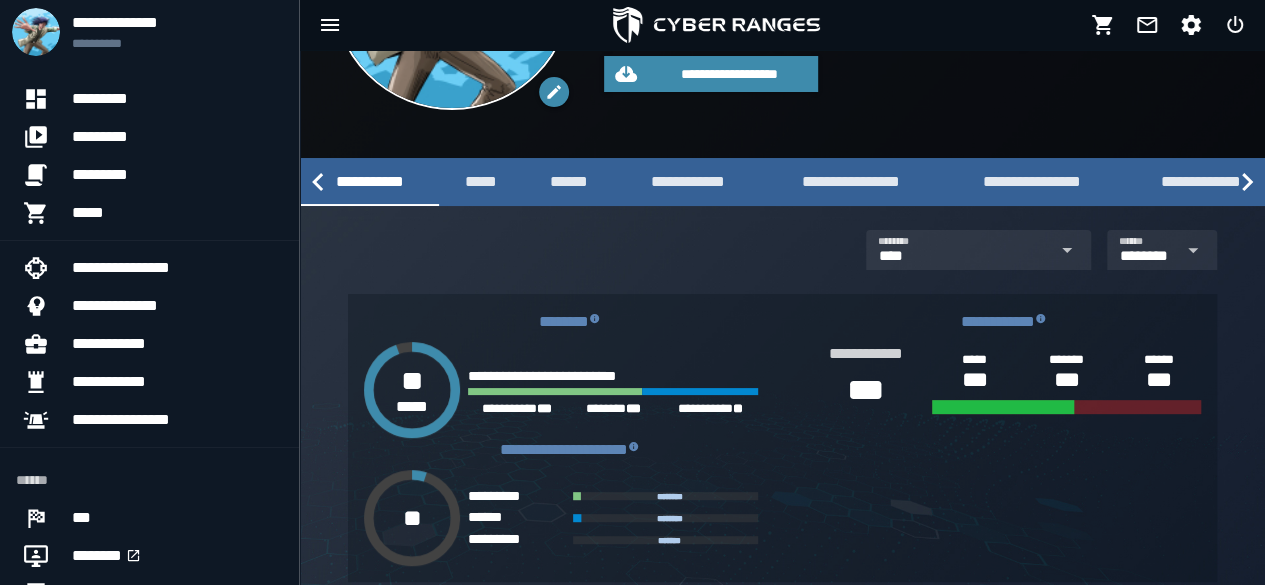 click 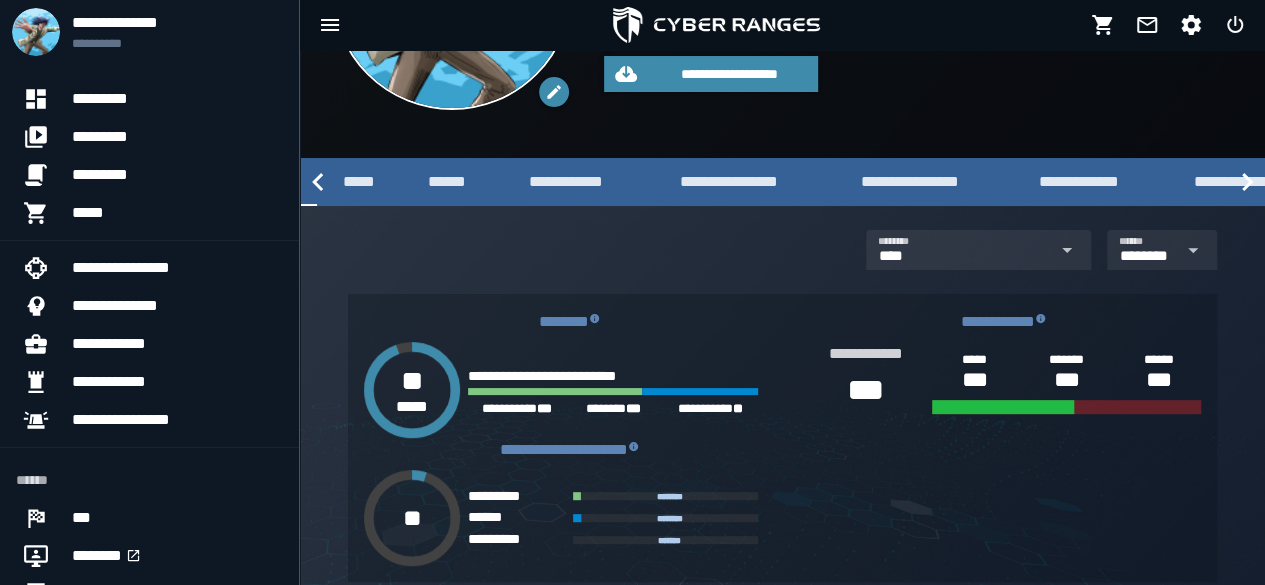 scroll, scrollTop: 0, scrollLeft: 162, axis: horizontal 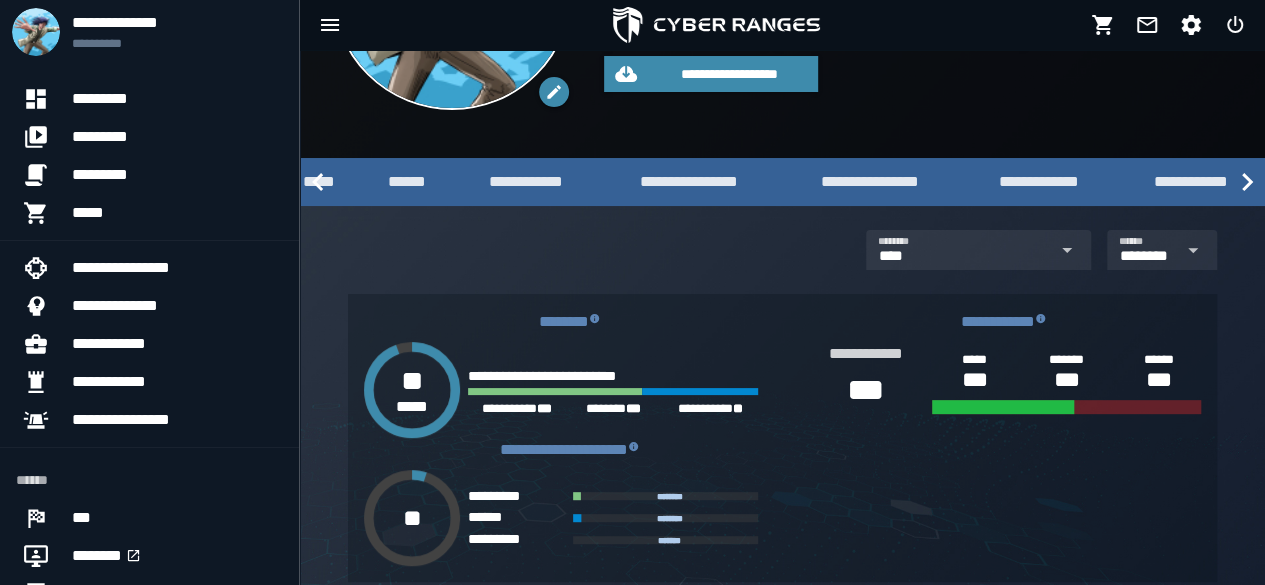 click on "**********" at bounding box center [782, 182] 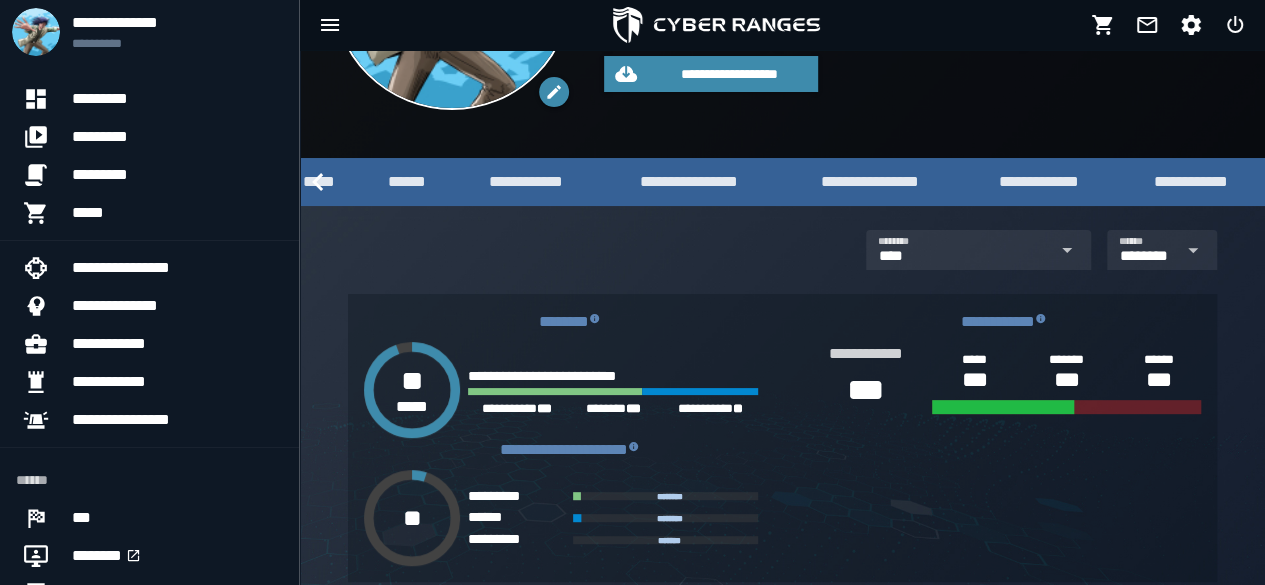 click 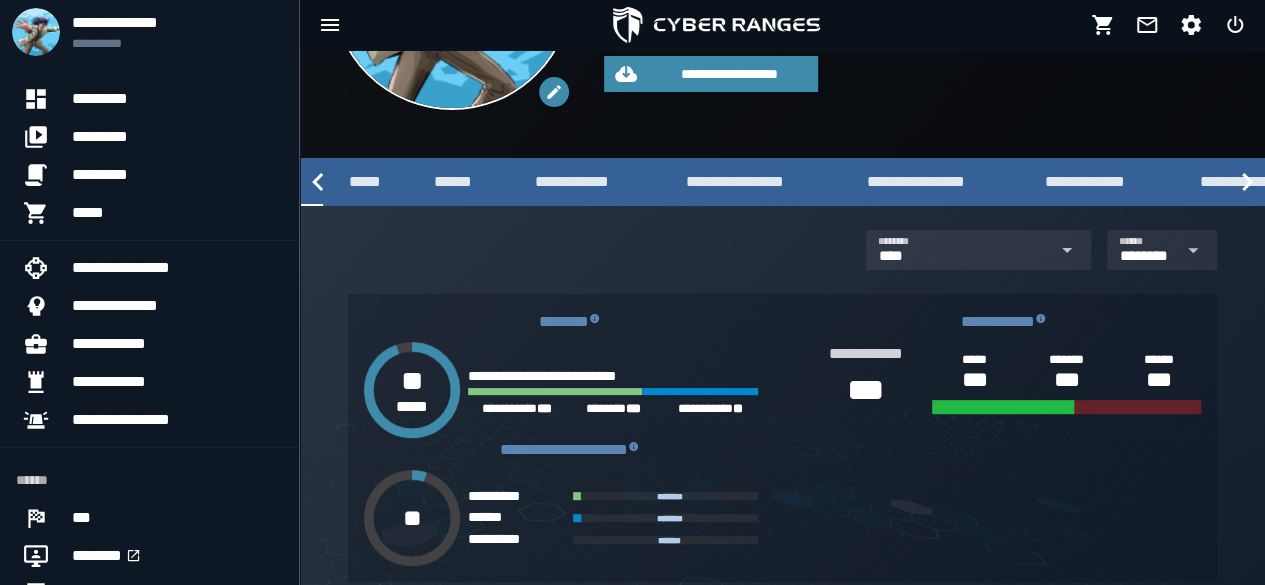 scroll, scrollTop: 0, scrollLeft: 4, axis: horizontal 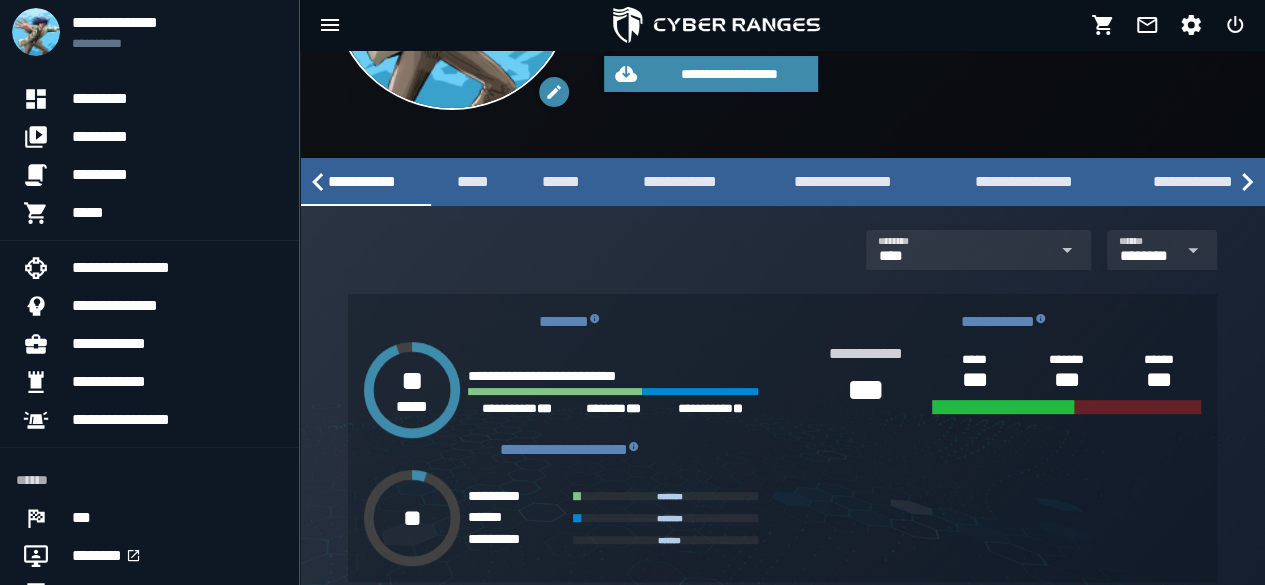 click 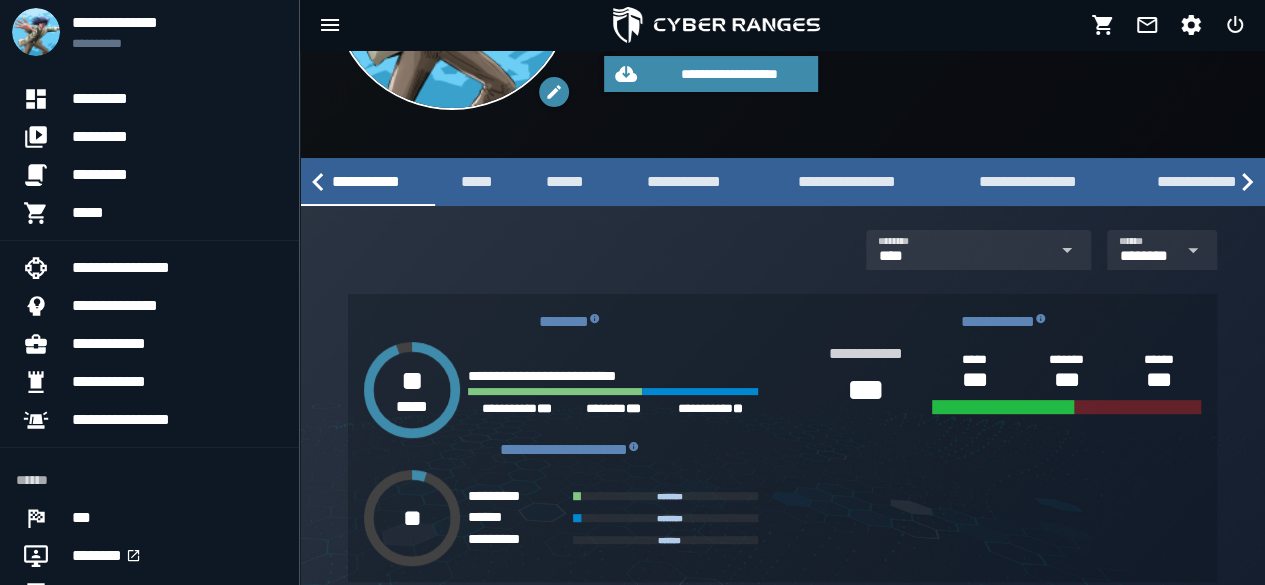 click on "**********" at bounding box center [782, 182] 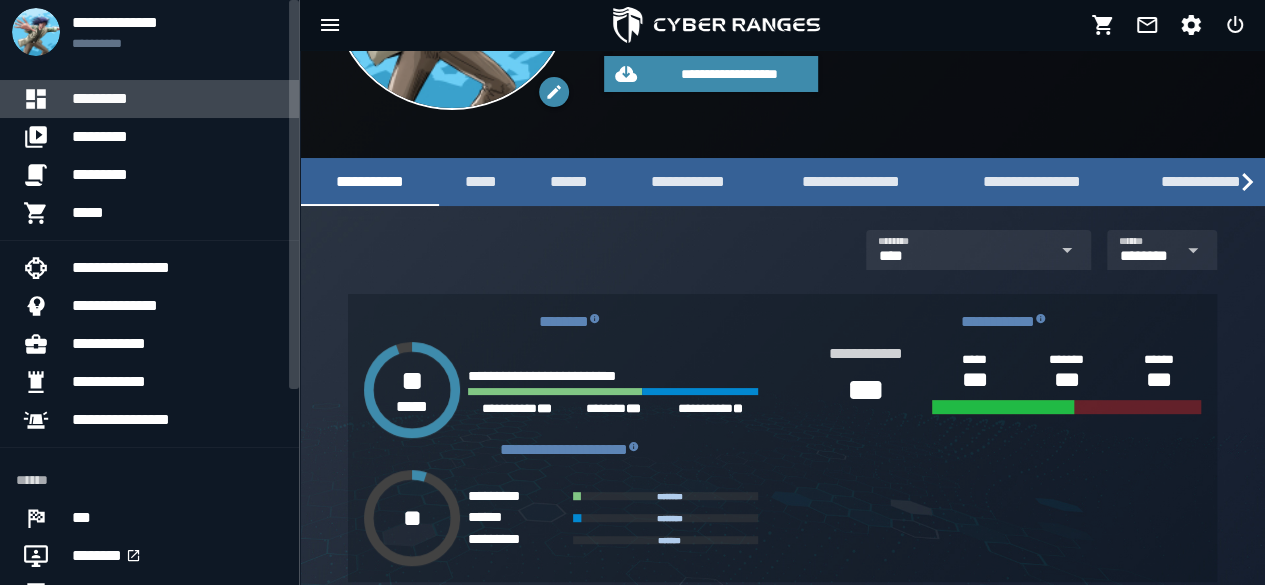 click on "*********" at bounding box center [177, 99] 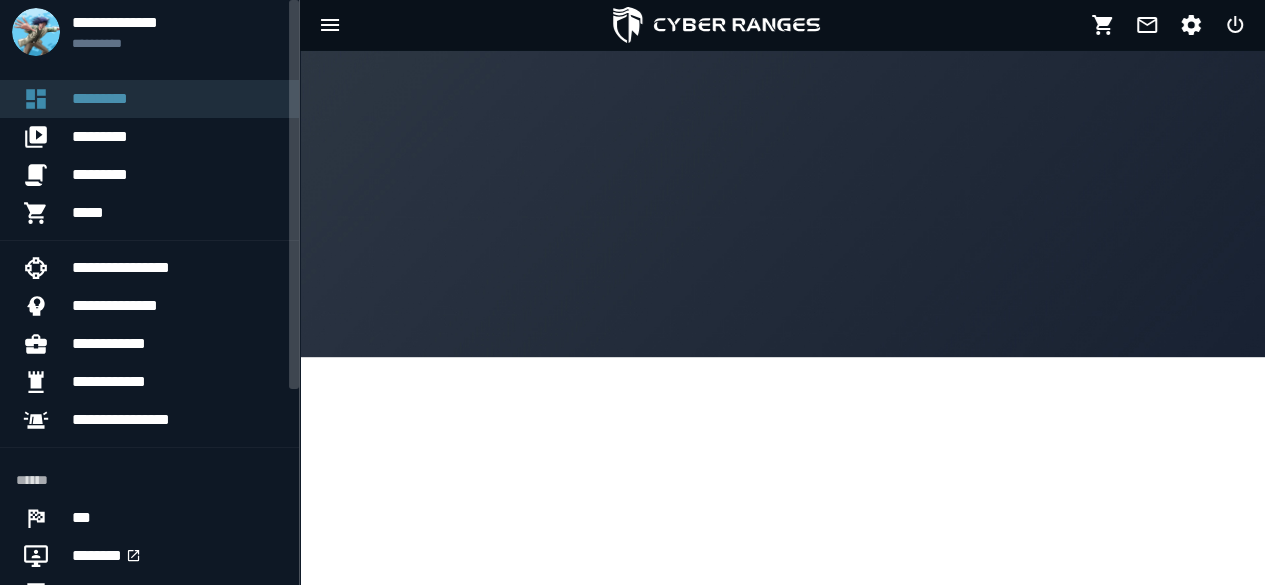 scroll, scrollTop: 0, scrollLeft: 0, axis: both 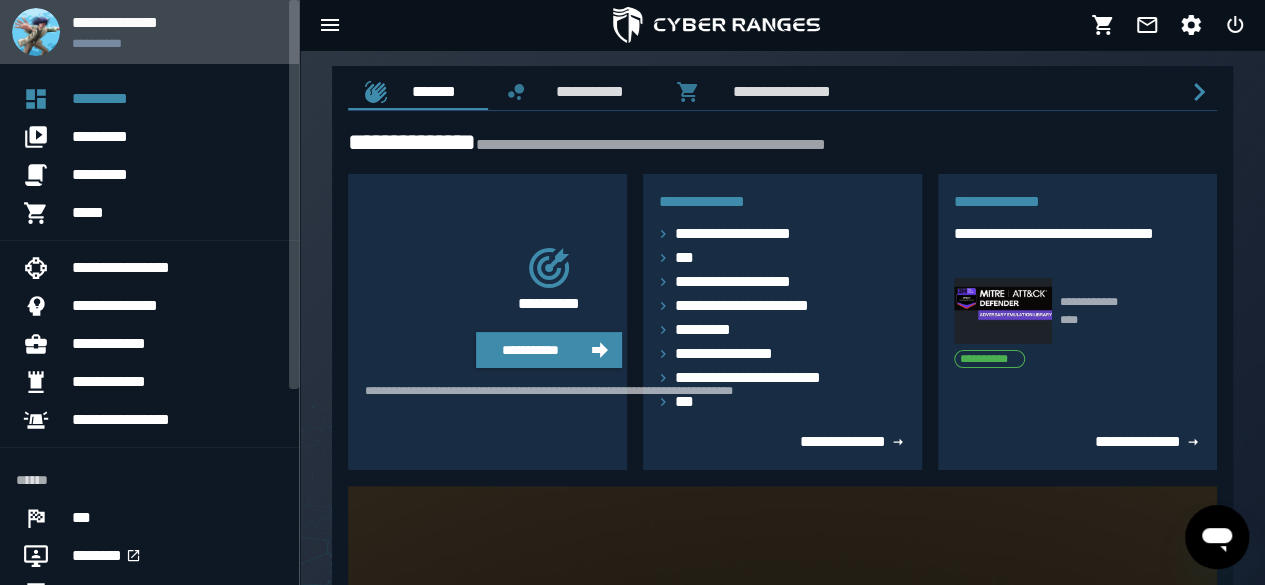 click at bounding box center [36, 32] 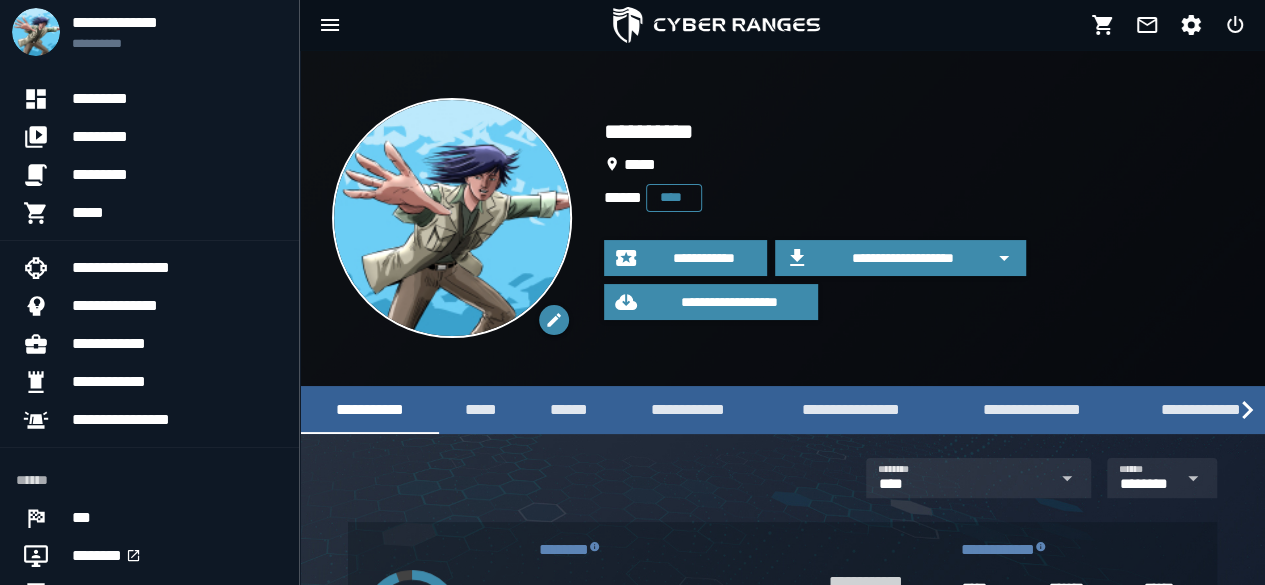 click on "*****" at bounding box center (635, 165) 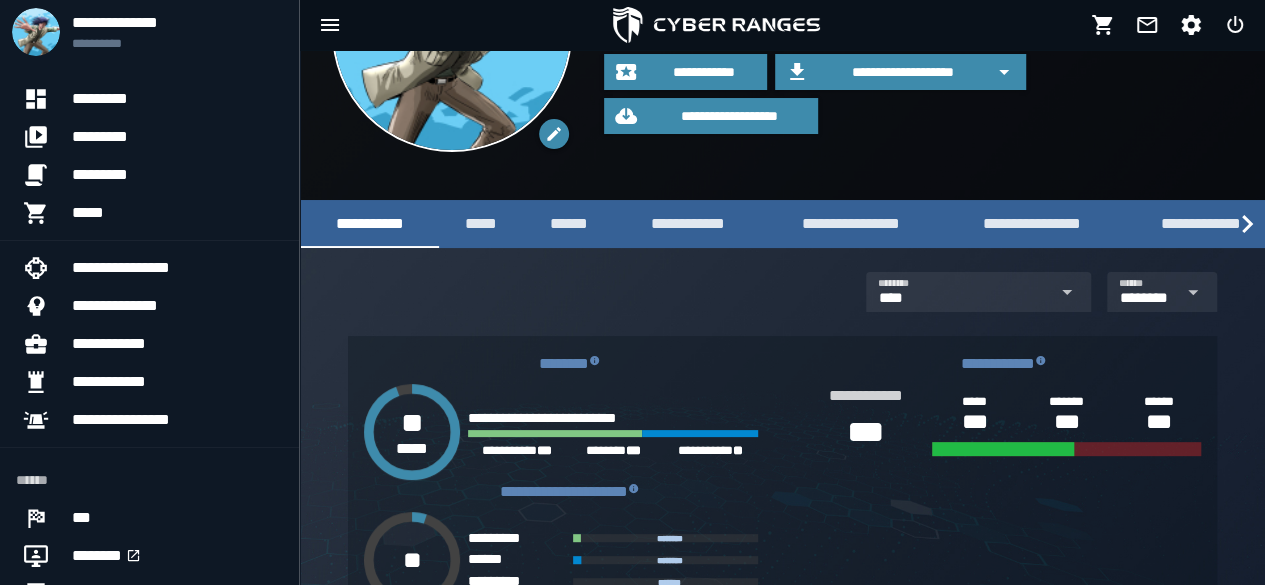 scroll, scrollTop: 0, scrollLeft: 0, axis: both 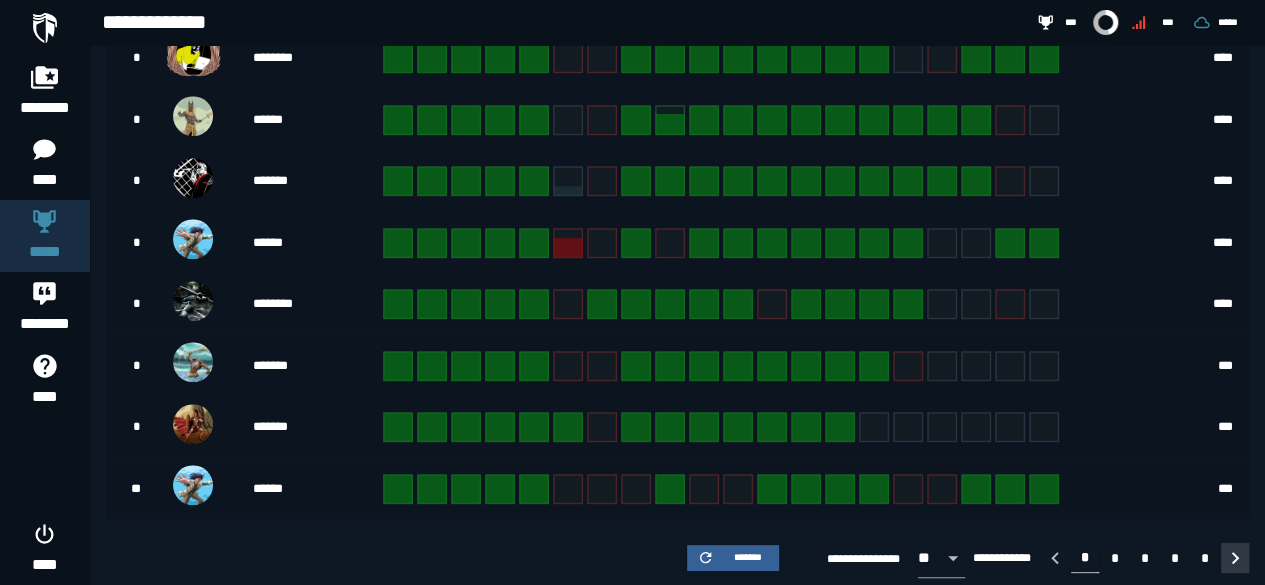 click 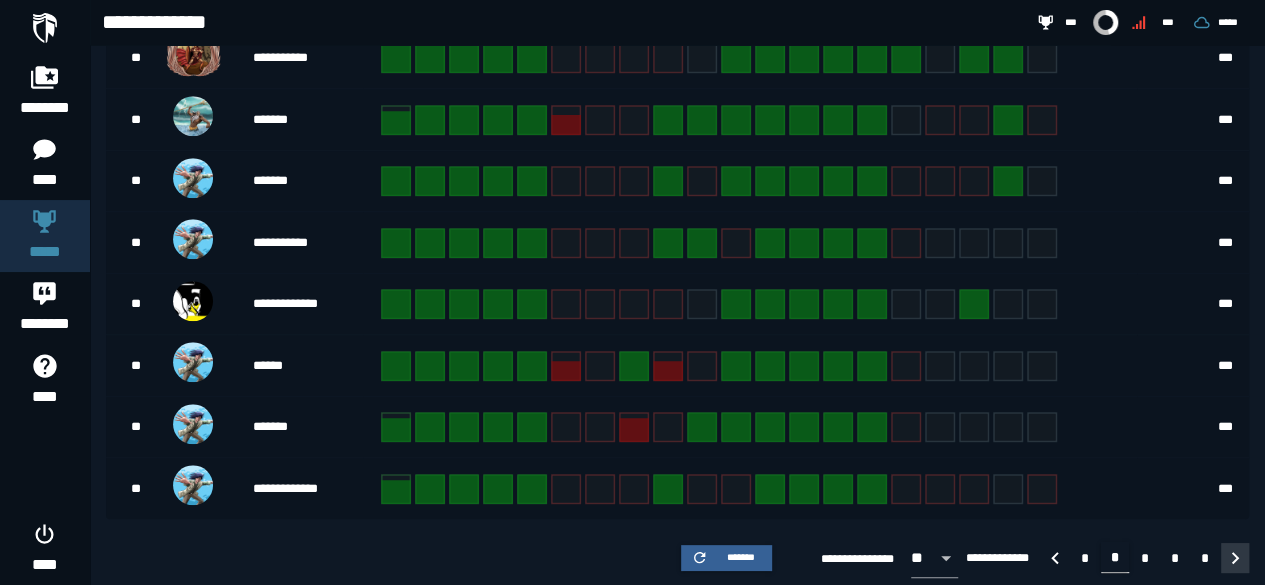 click 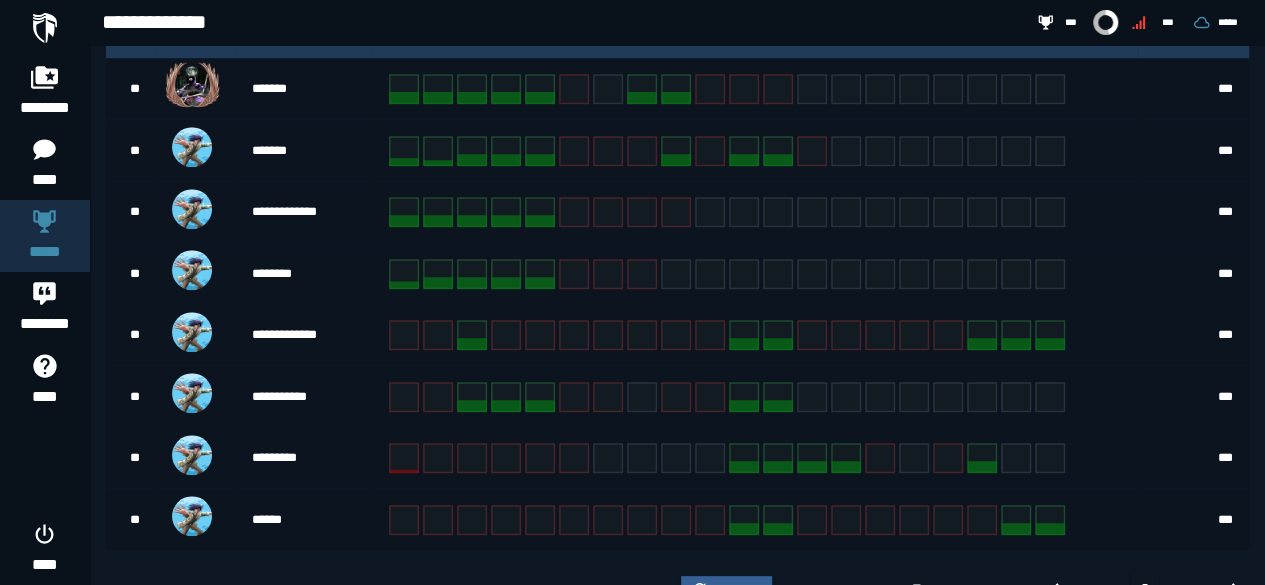 scroll, scrollTop: 617, scrollLeft: 0, axis: vertical 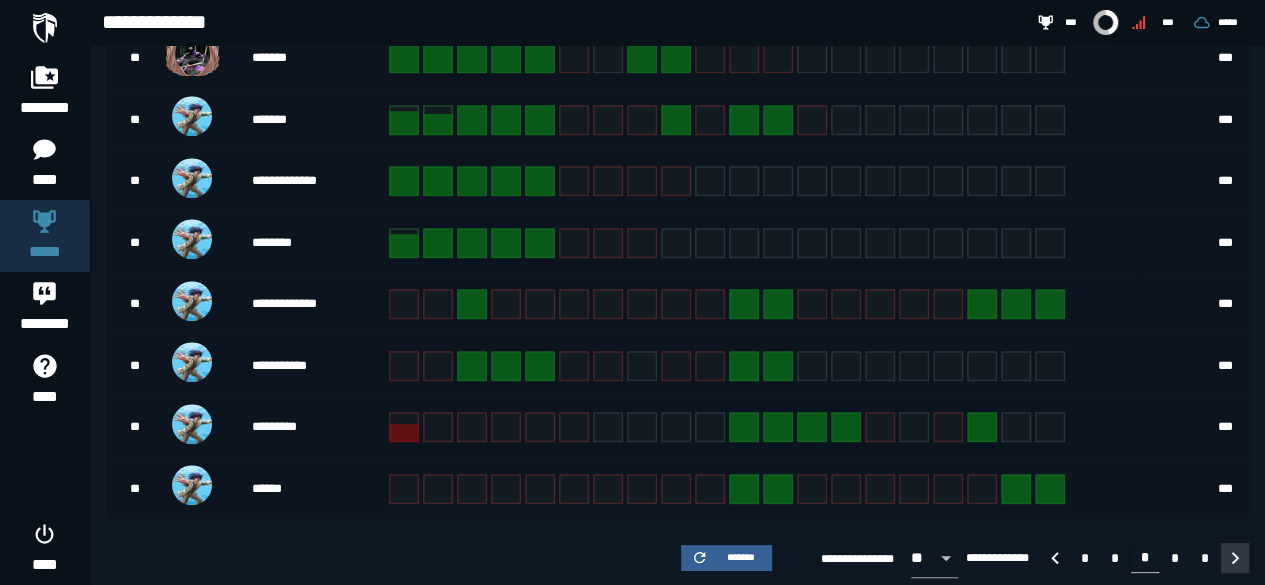 click 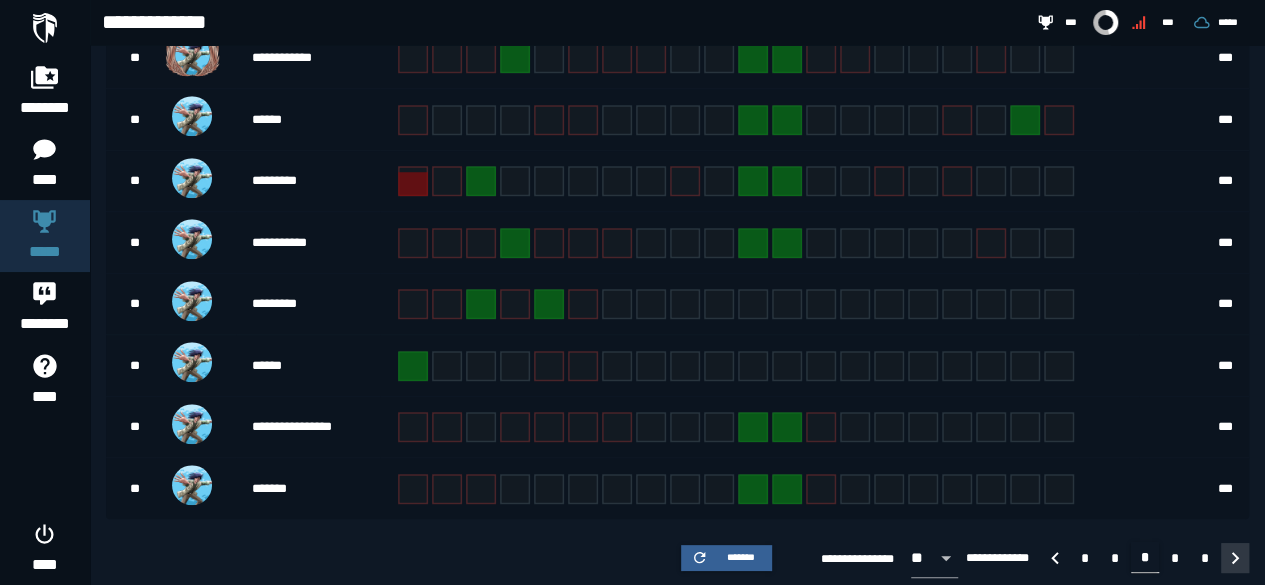 click 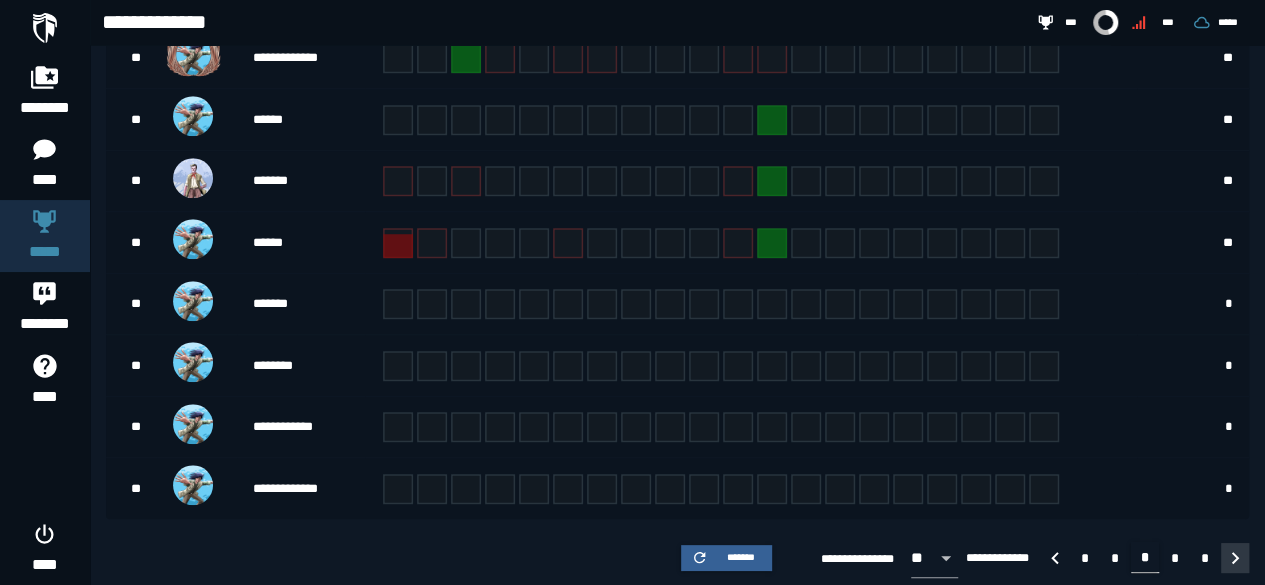 click 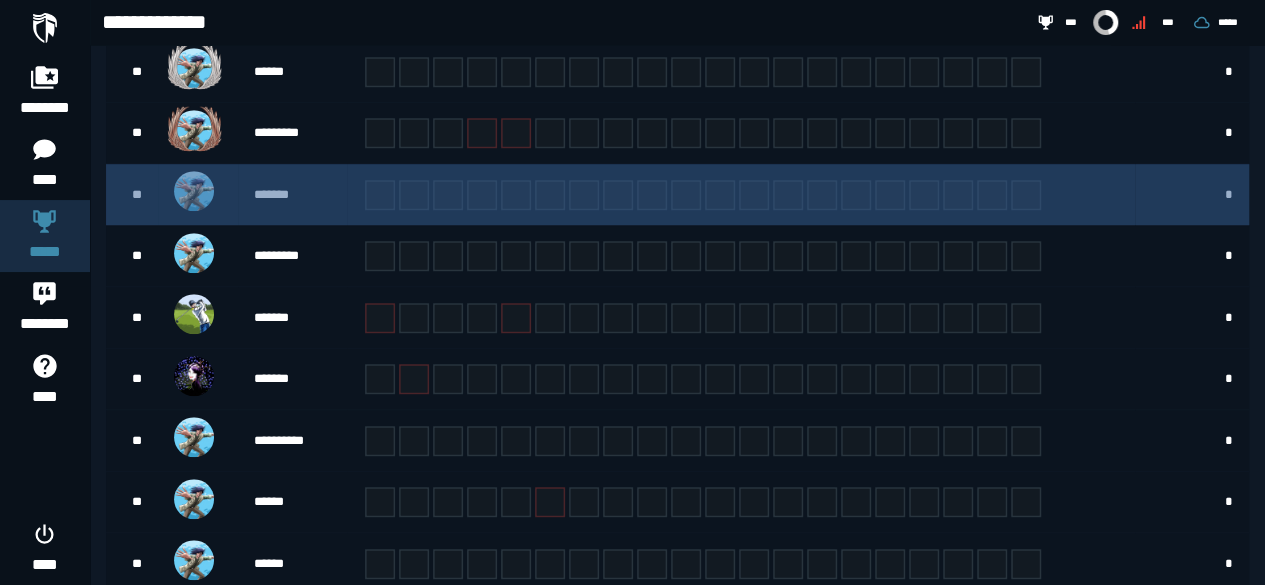 scroll, scrollTop: 617, scrollLeft: 0, axis: vertical 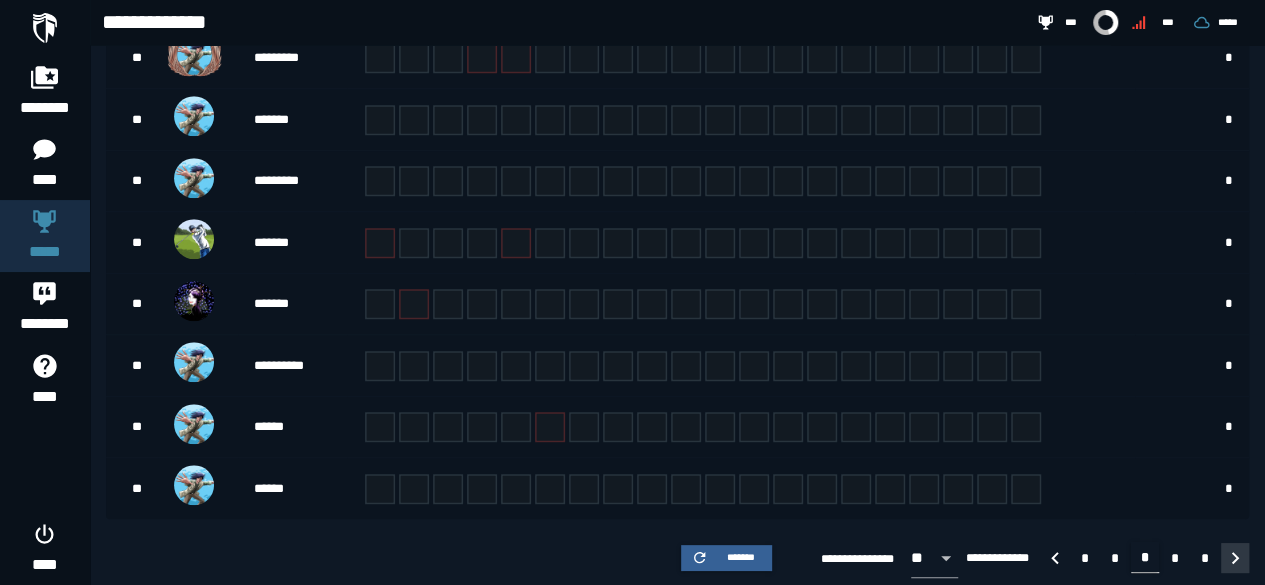 click 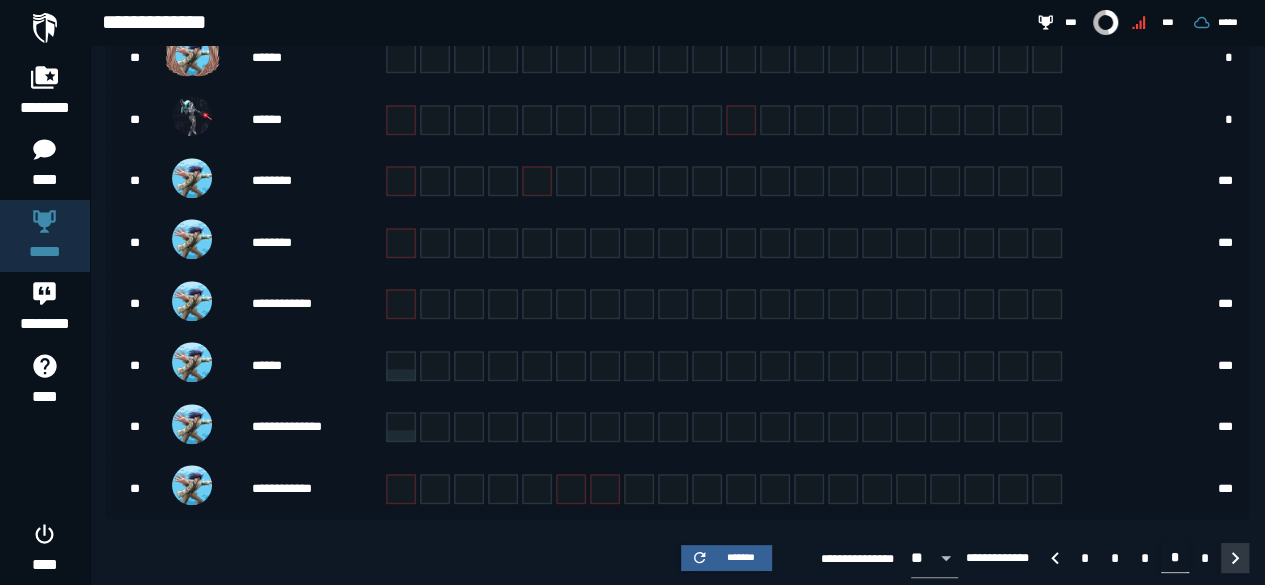 click 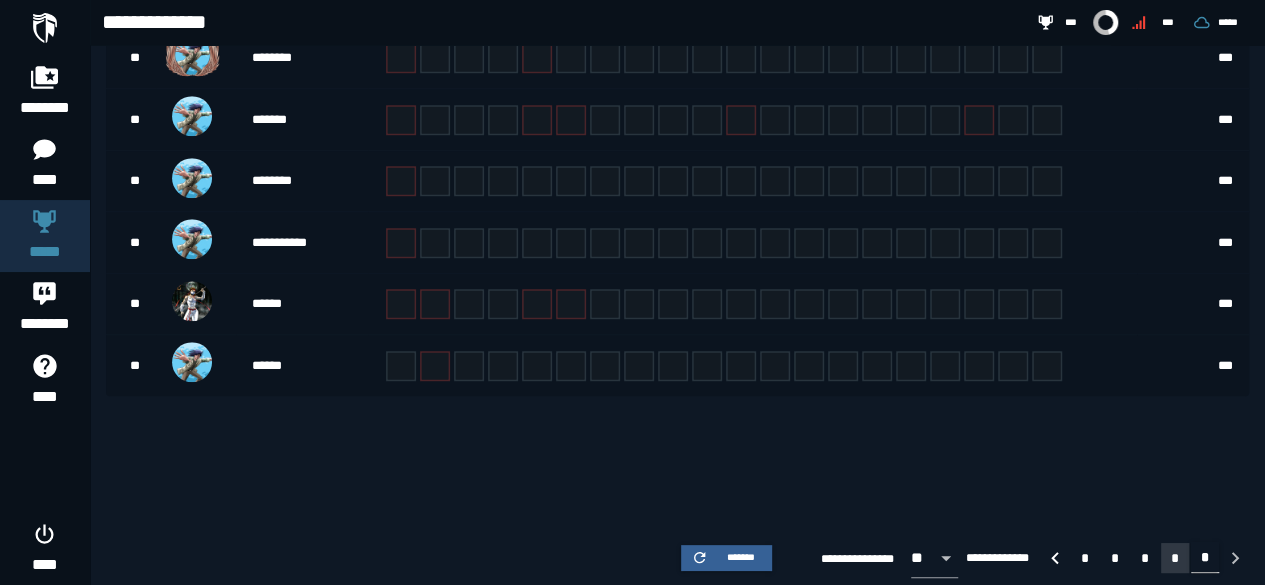 scroll, scrollTop: 497, scrollLeft: 0, axis: vertical 